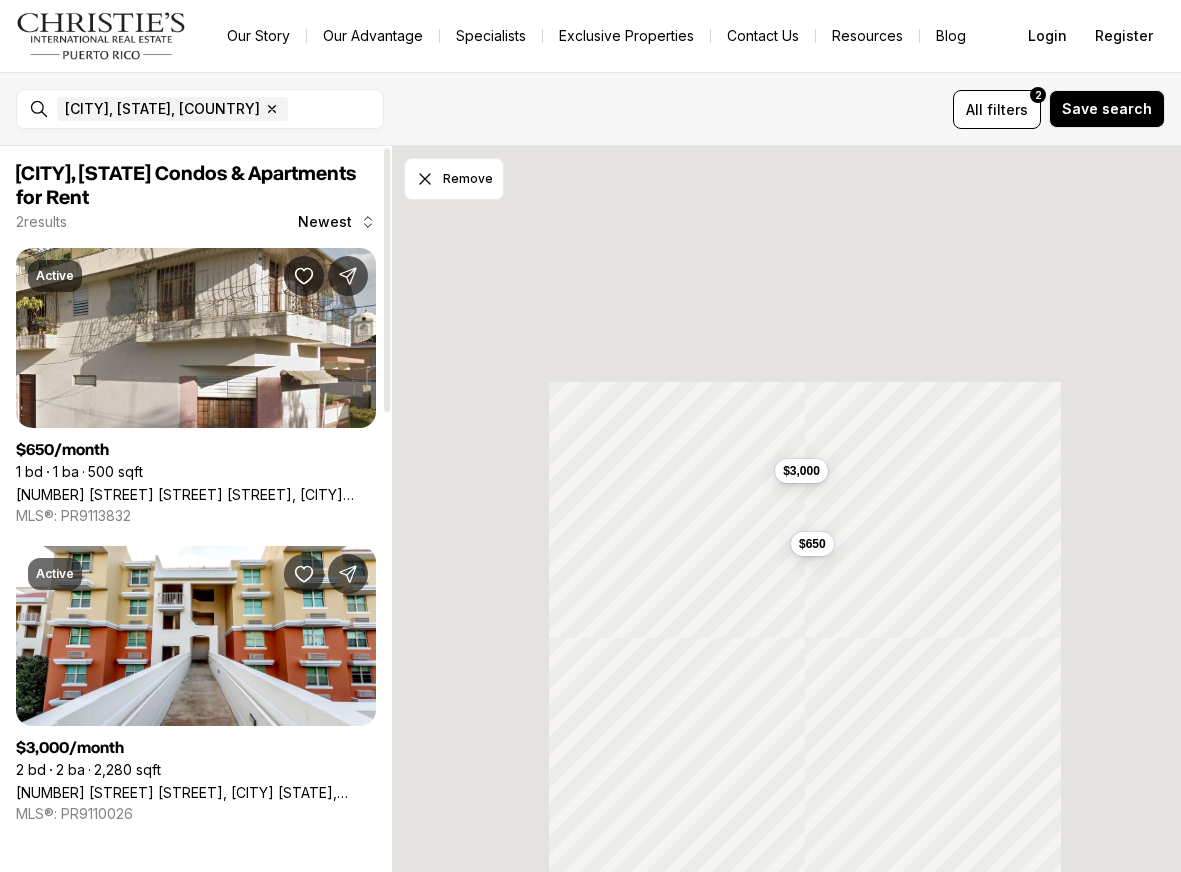 scroll, scrollTop: 0, scrollLeft: 0, axis: both 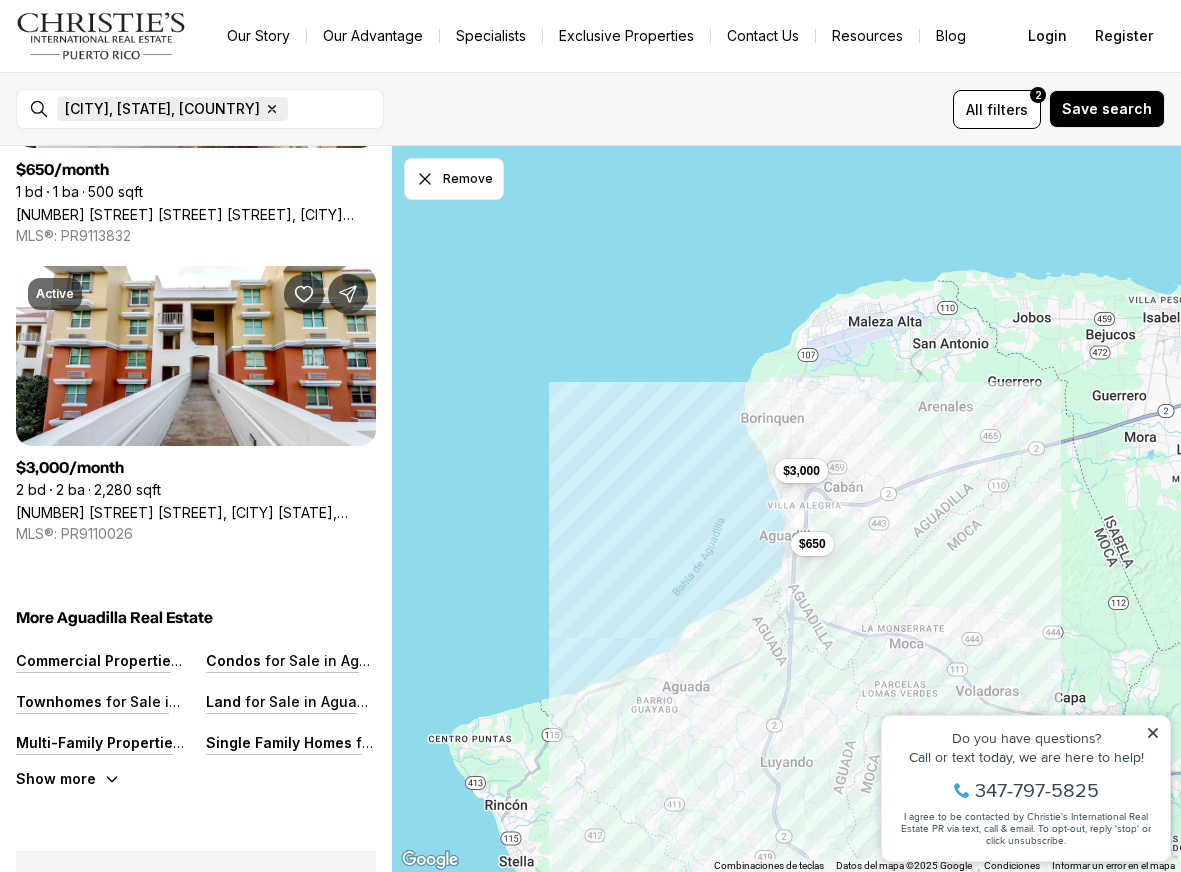 click 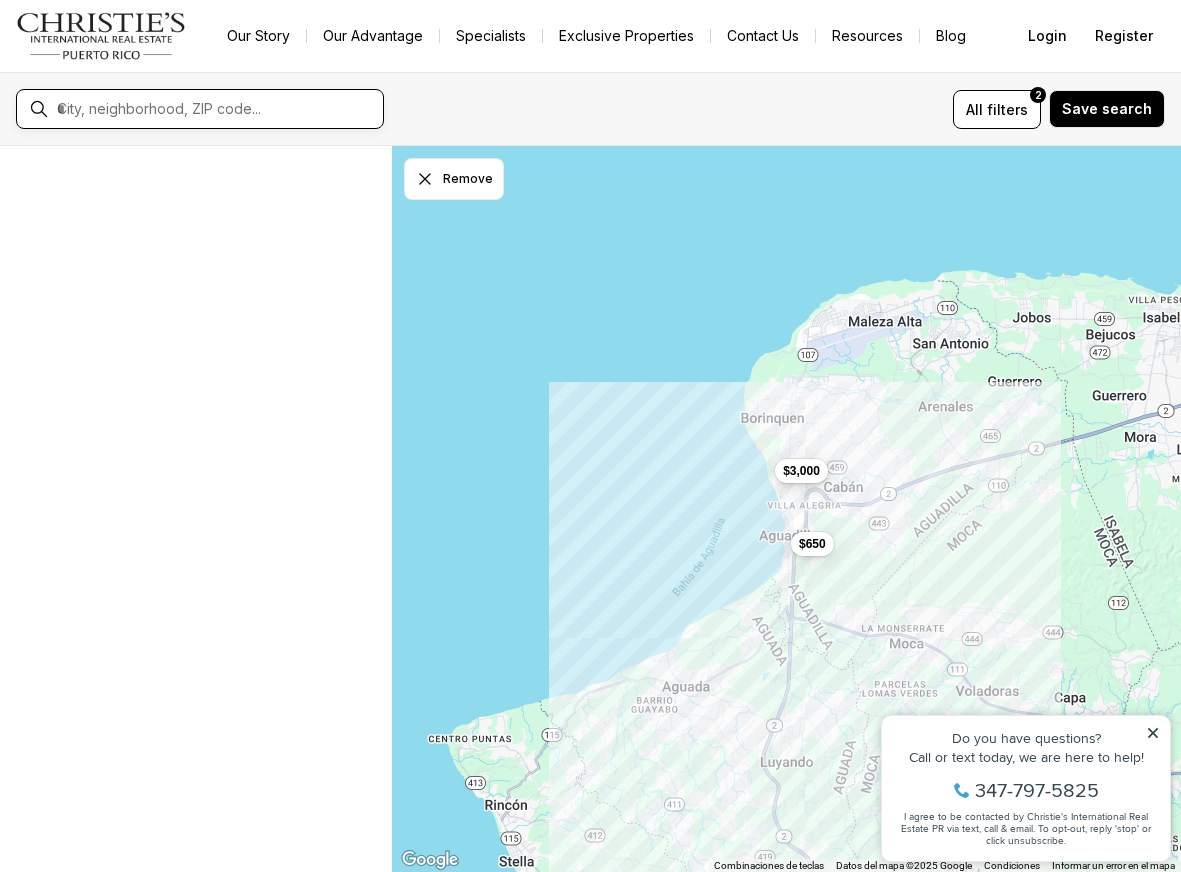 scroll, scrollTop: 0, scrollLeft: 0, axis: both 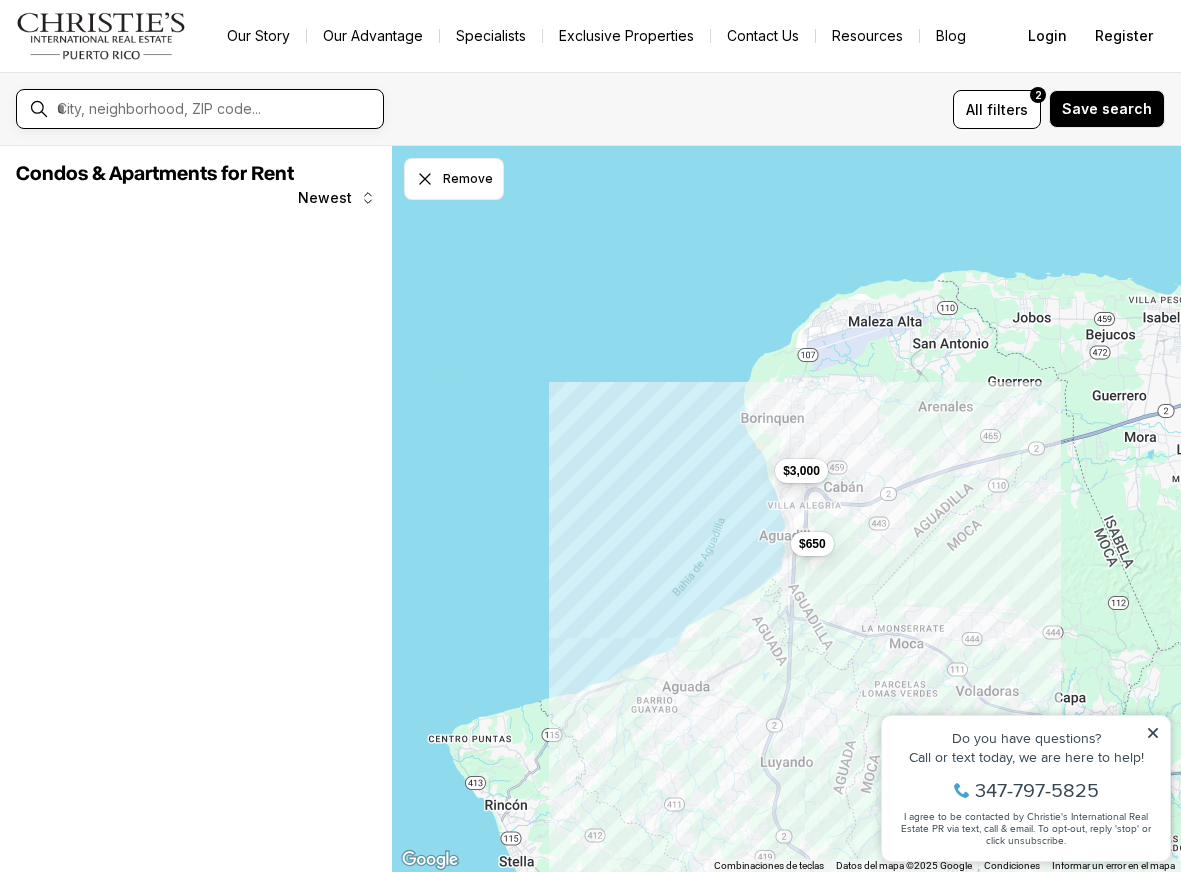 click at bounding box center (216, 109) 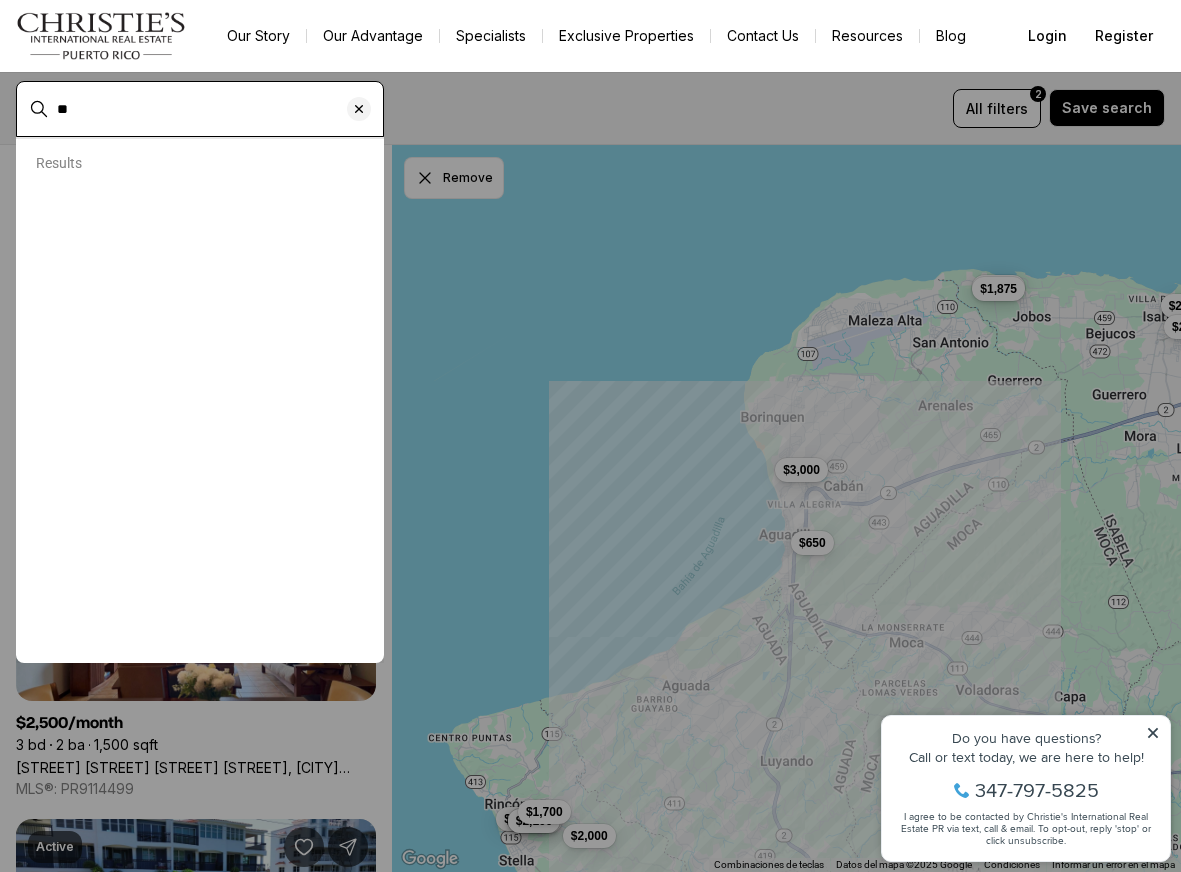 type on "*" 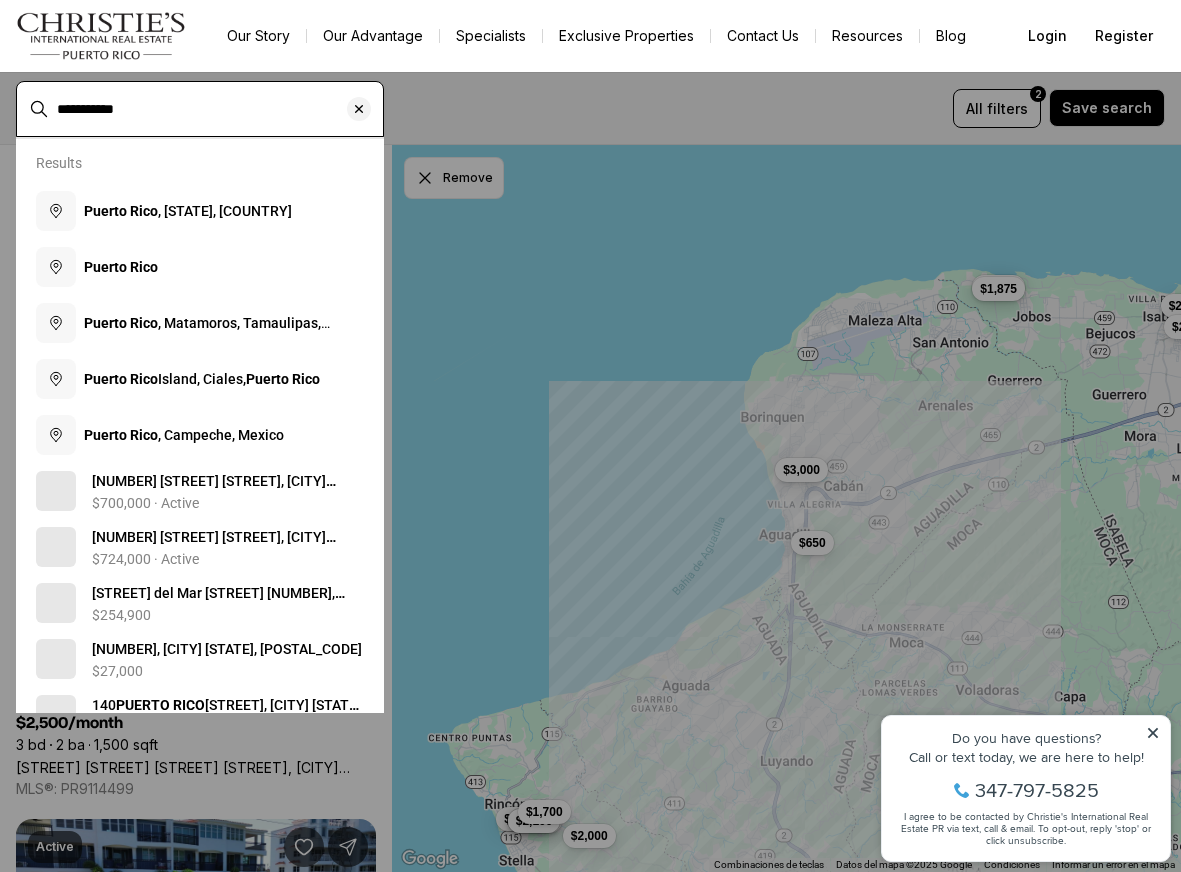 type on "**********" 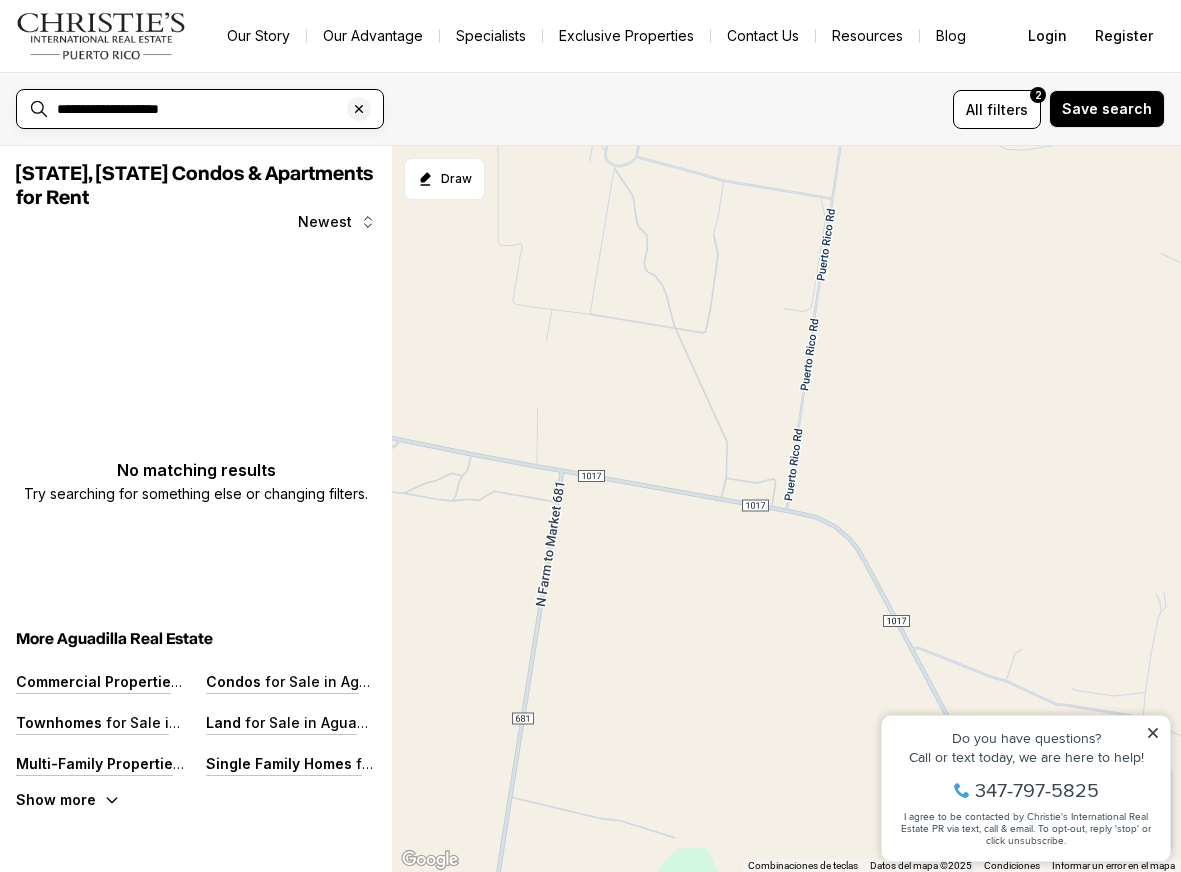 click on "**********" at bounding box center [216, 109] 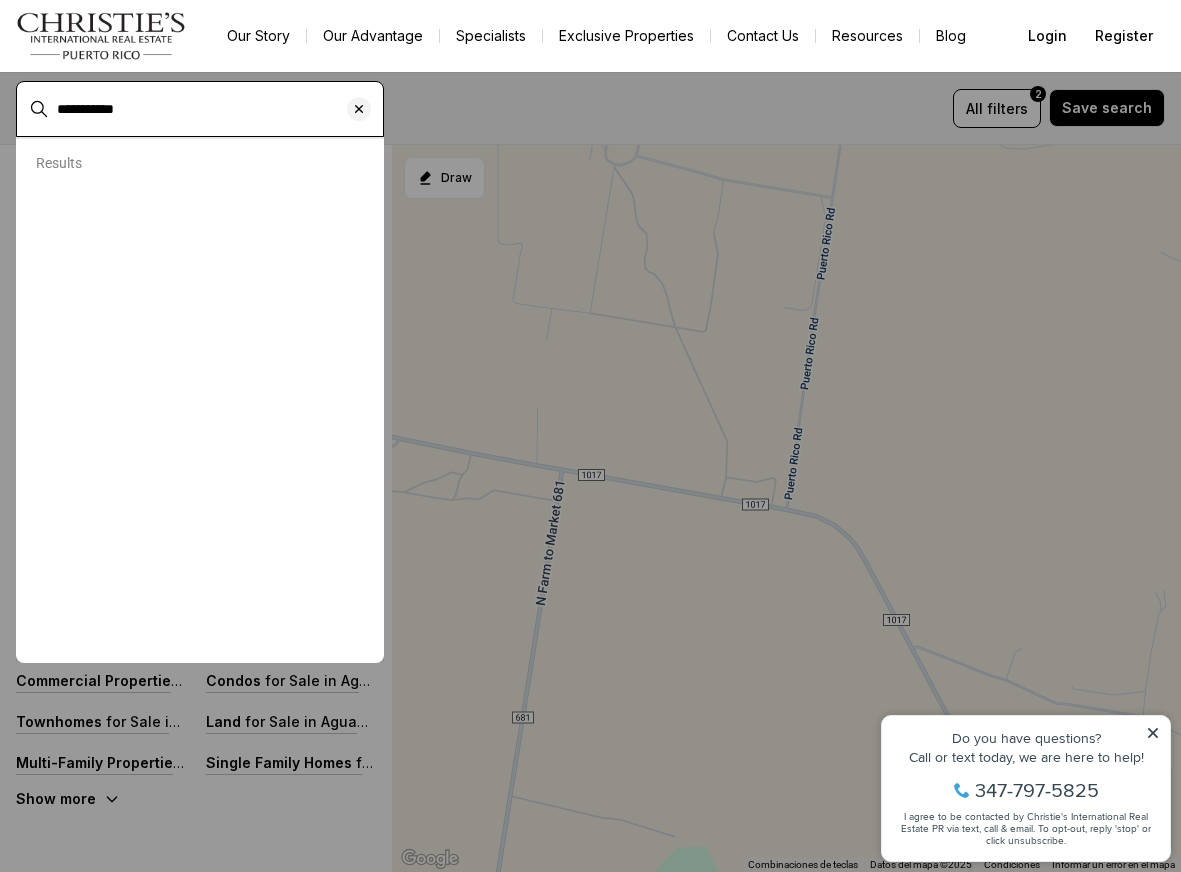 type on "**********" 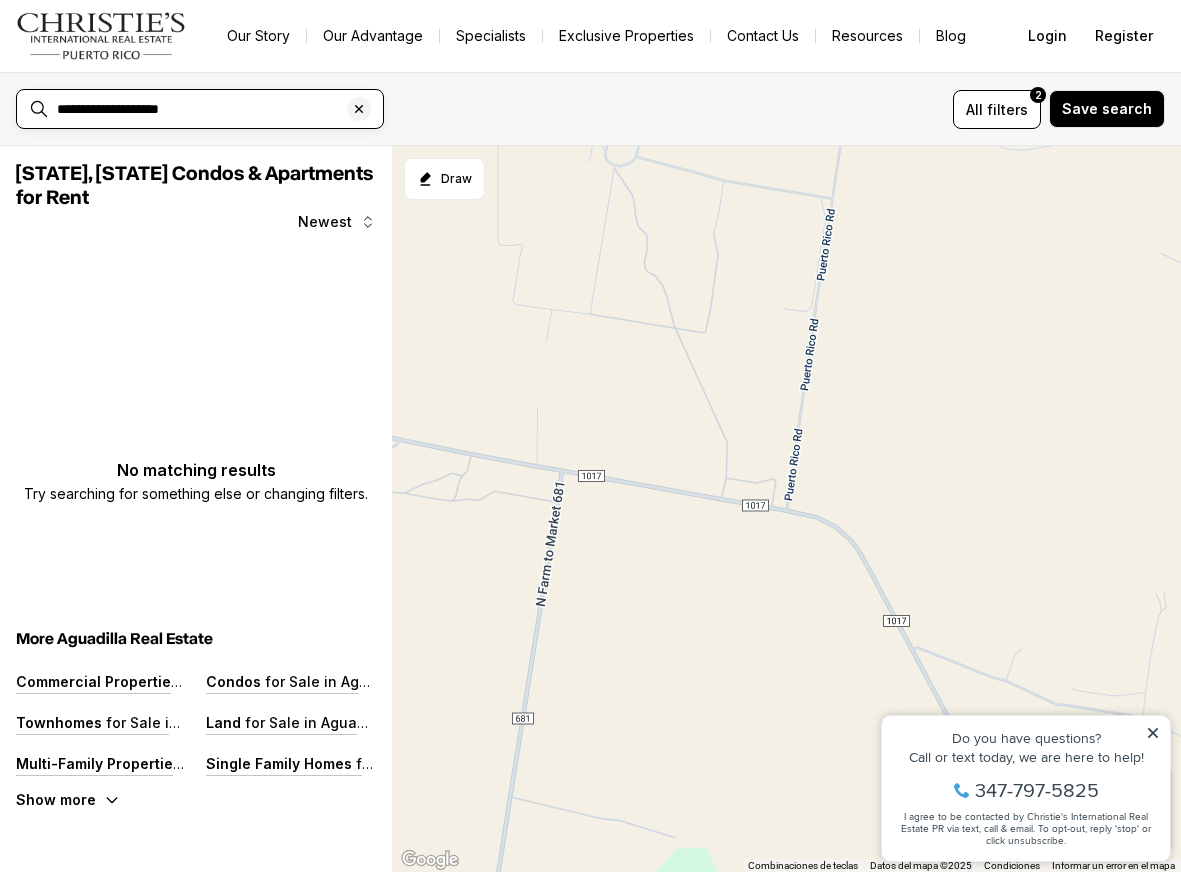 click on "**********" at bounding box center (216, 109) 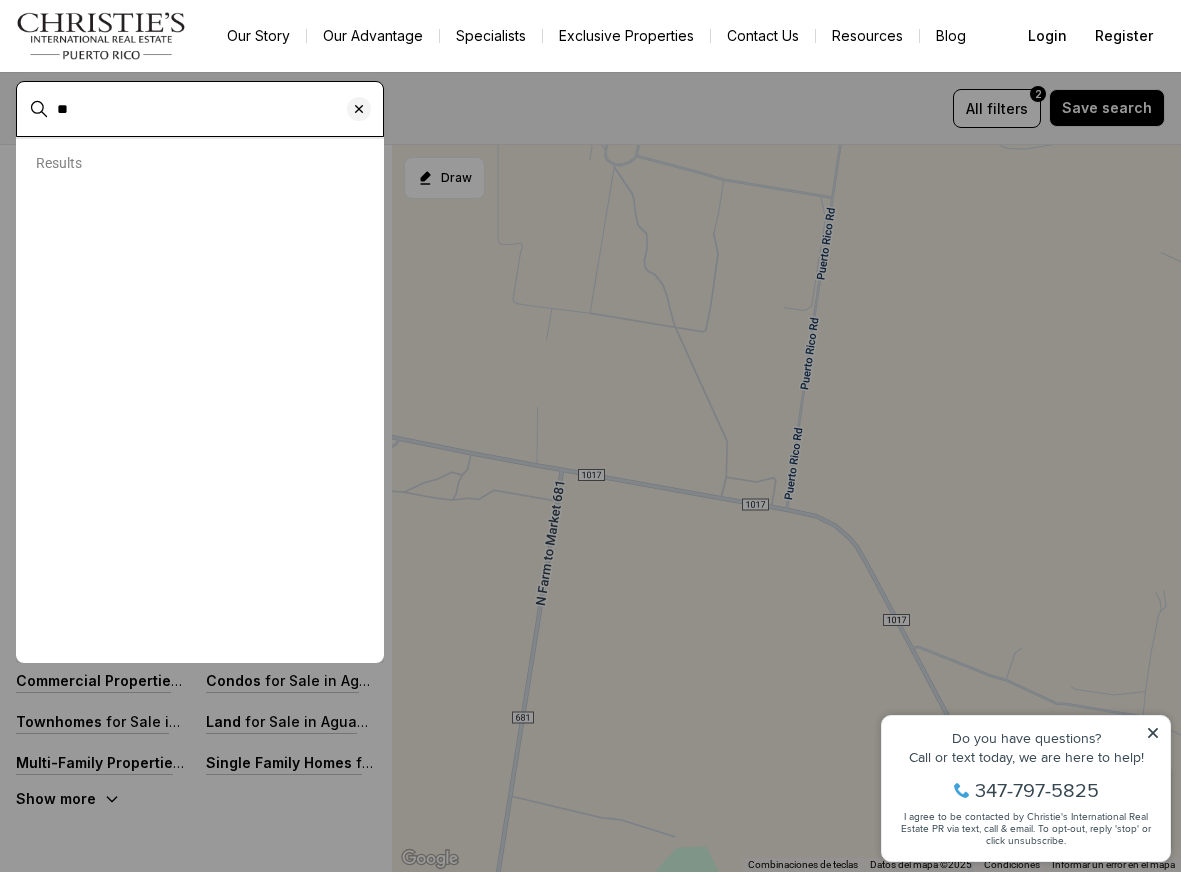 type on "*" 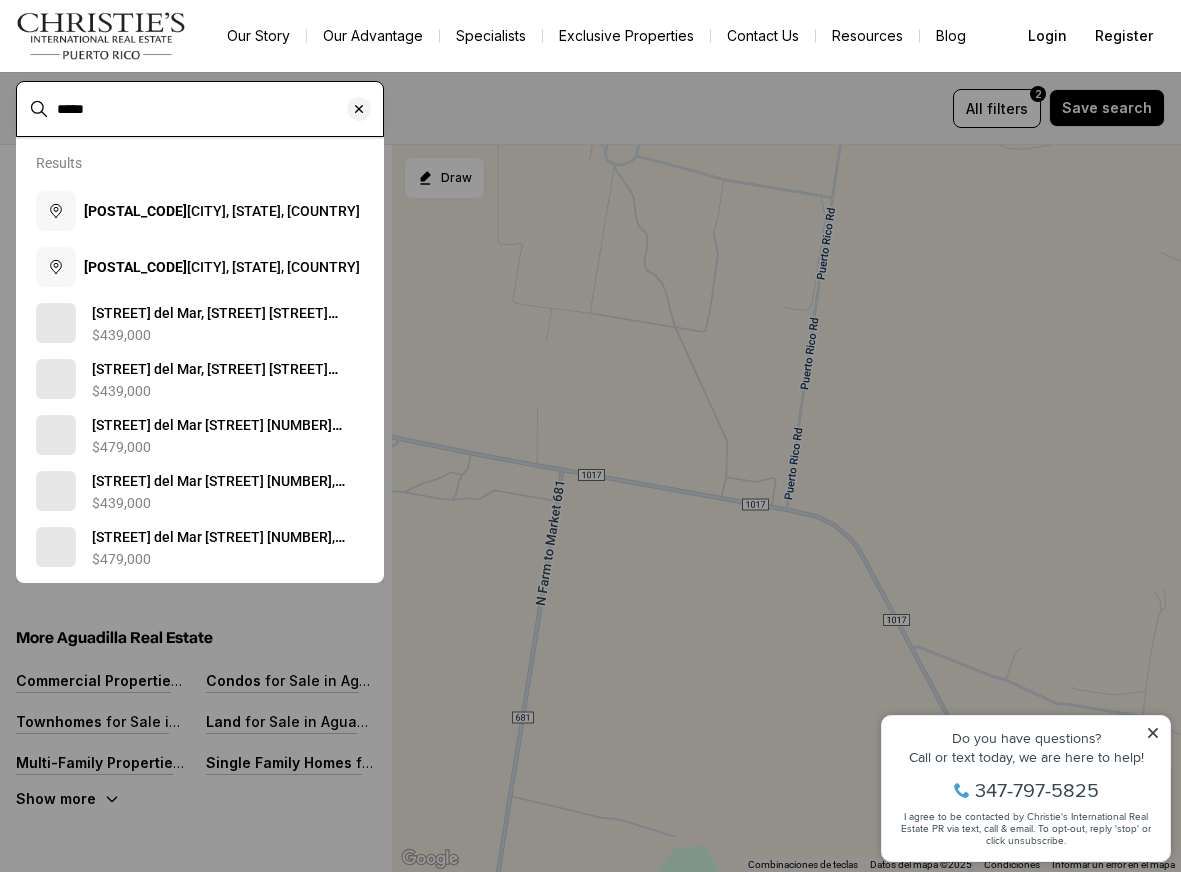 type on "*****" 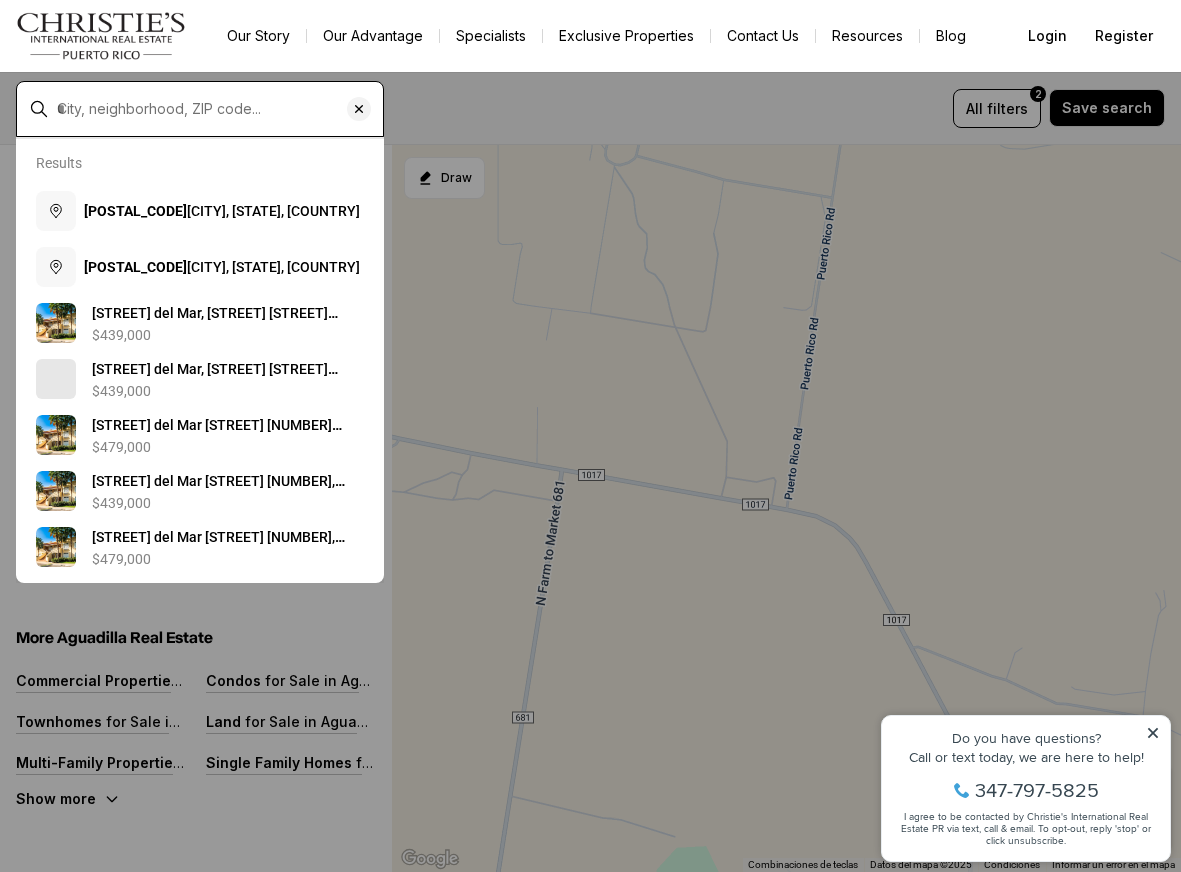 type on "**********" 